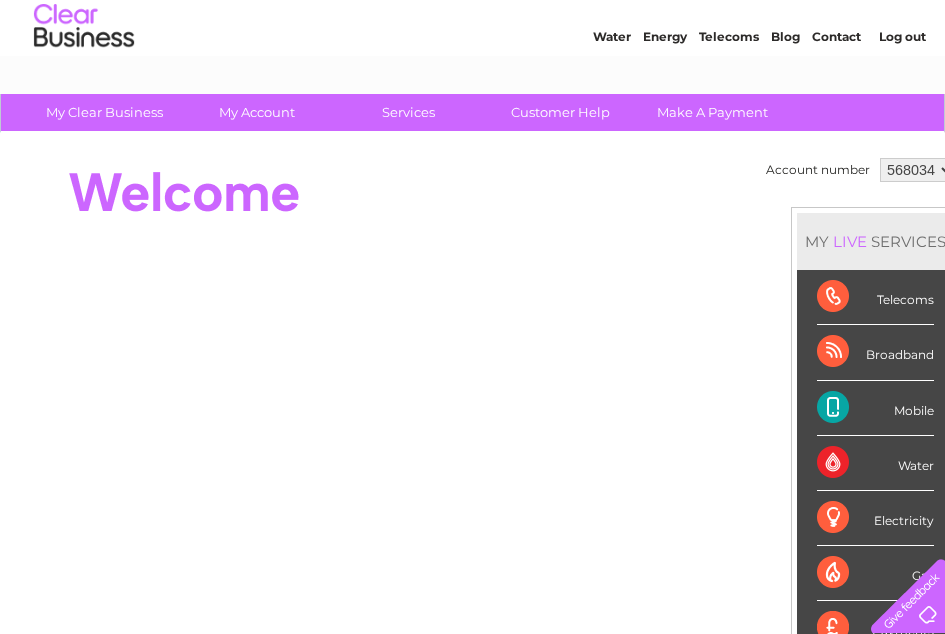 scroll, scrollTop: 55, scrollLeft: 0, axis: vertical 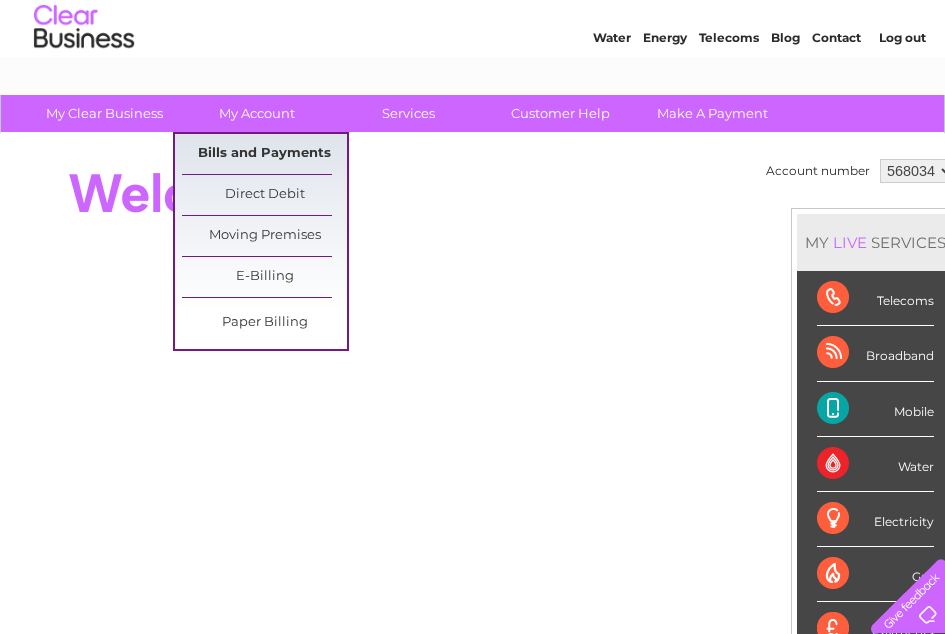 click on "Bills and Payments" at bounding box center [264, 154] 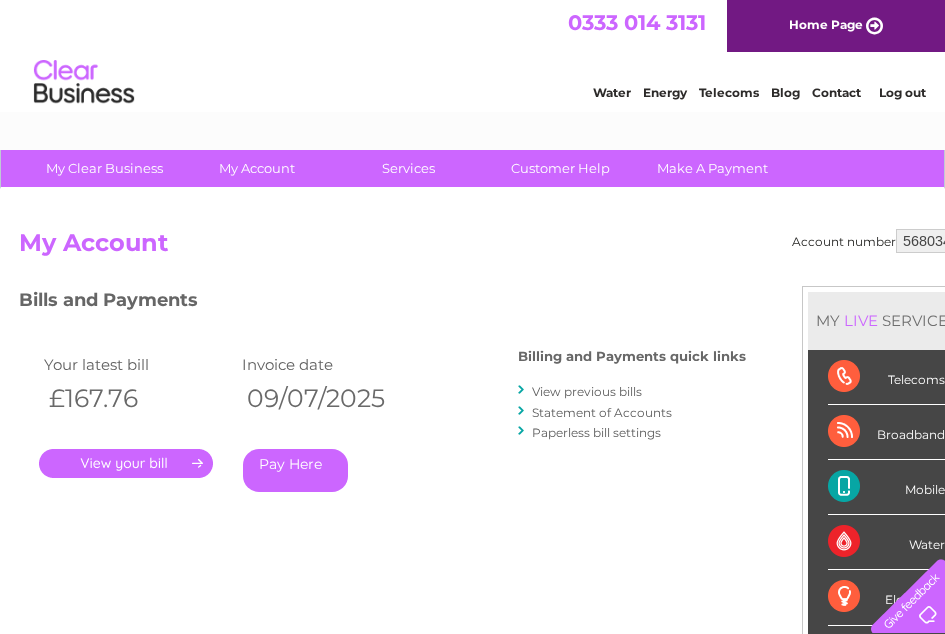 scroll, scrollTop: 0, scrollLeft: 0, axis: both 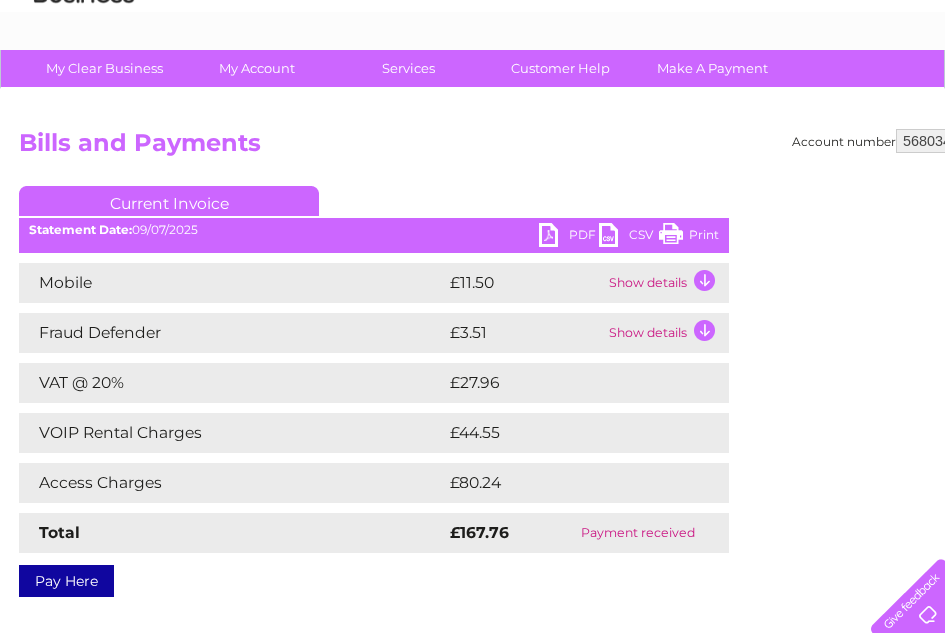 click on "Access Charges" at bounding box center (232, 483) 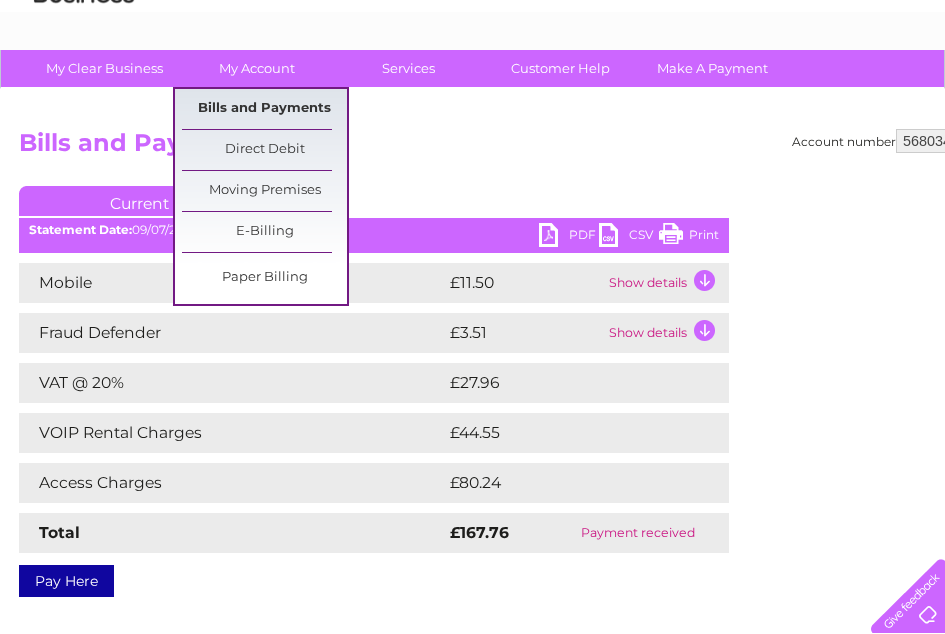 click on "Bills and Payments" at bounding box center [264, 109] 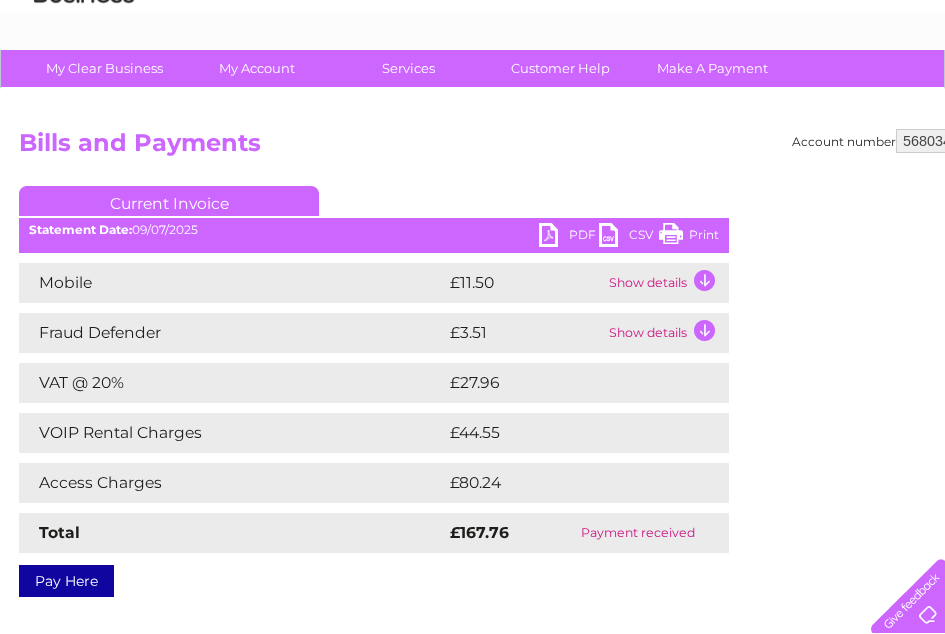 scroll, scrollTop: 0, scrollLeft: 0, axis: both 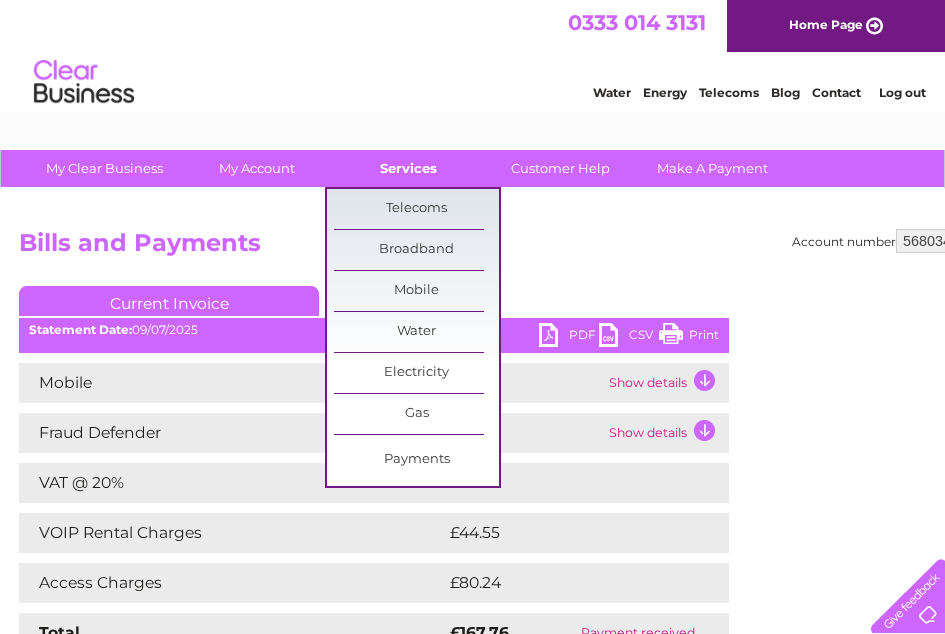 click on "Services" at bounding box center [408, 168] 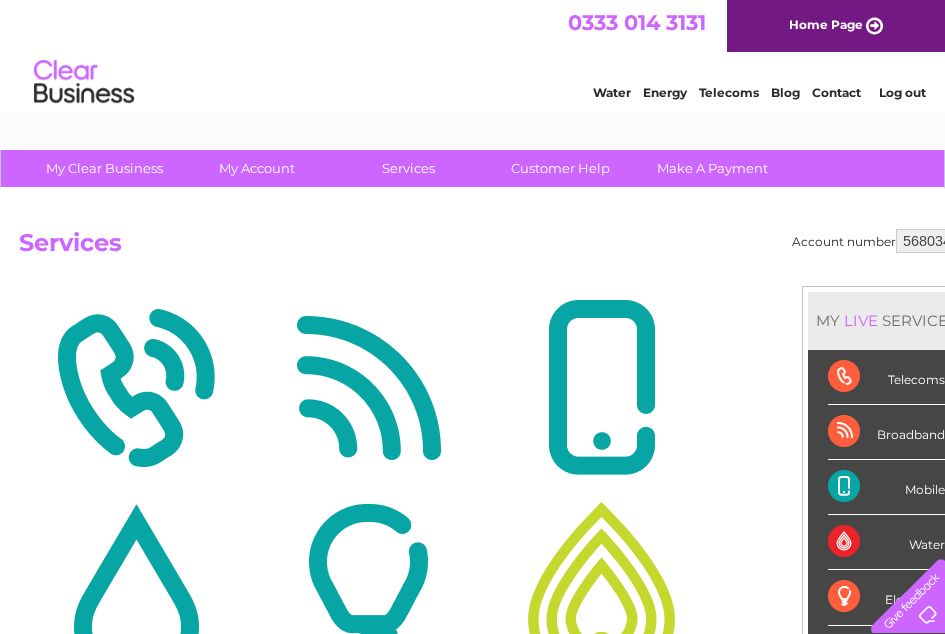 scroll, scrollTop: 0, scrollLeft: 0, axis: both 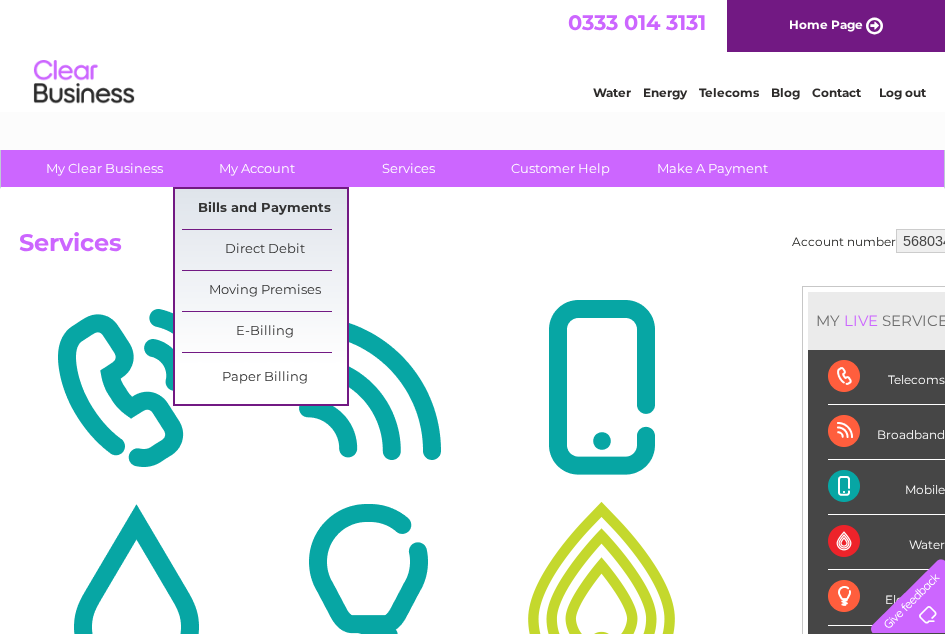 click on "Bills and Payments" at bounding box center (264, 209) 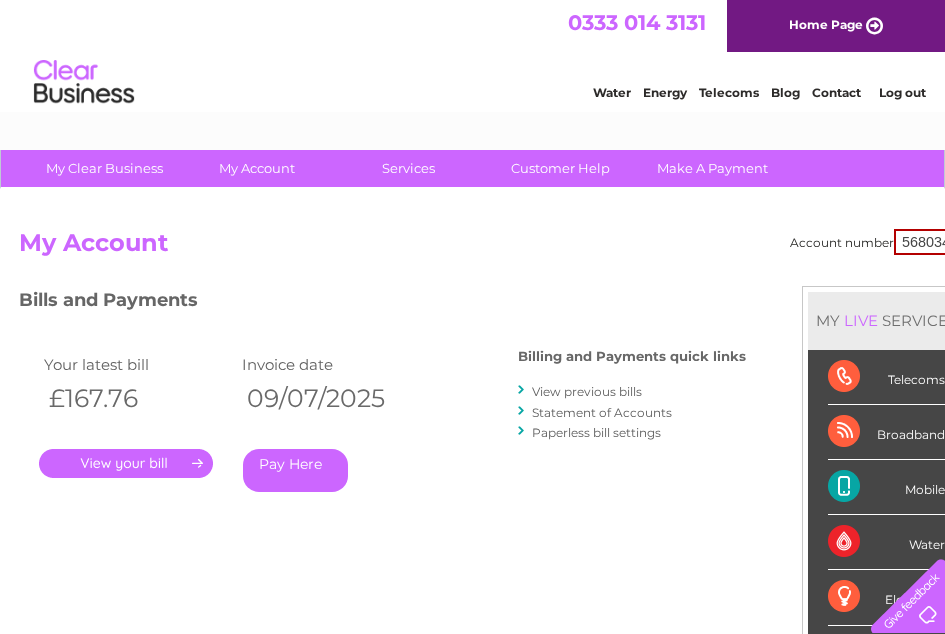 scroll, scrollTop: 0, scrollLeft: 0, axis: both 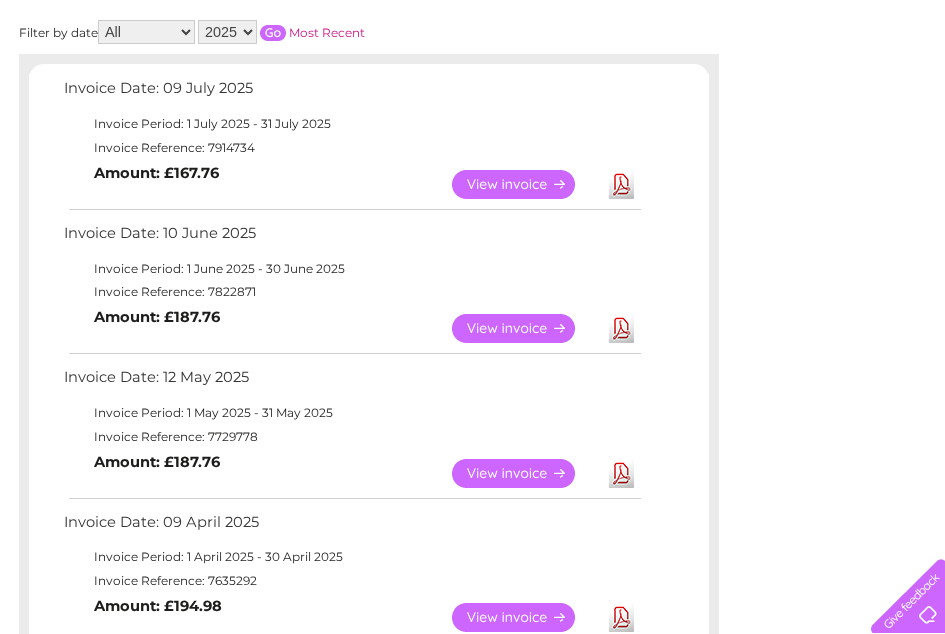 click on "View" at bounding box center [525, 328] 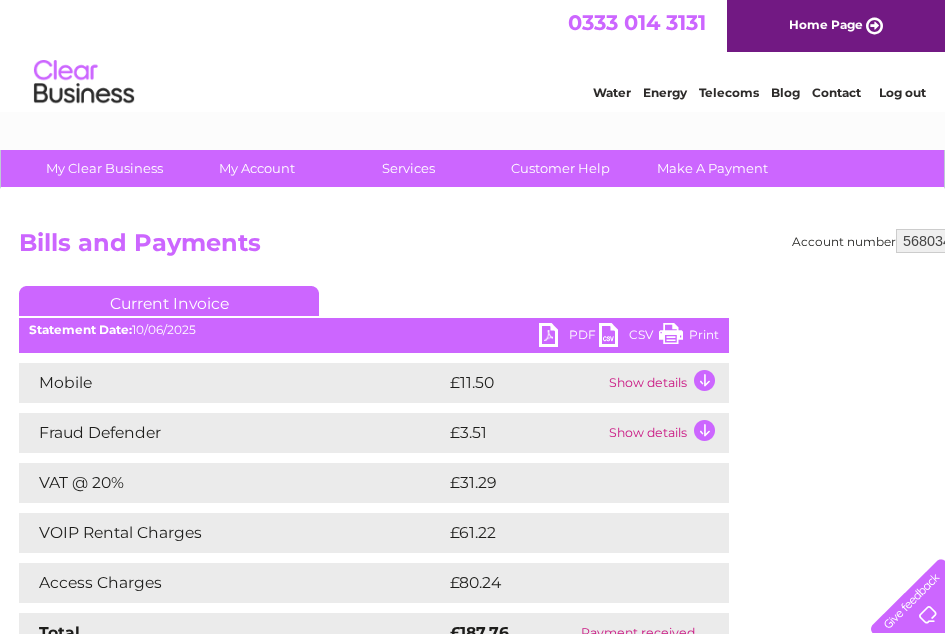 scroll, scrollTop: 100, scrollLeft: 0, axis: vertical 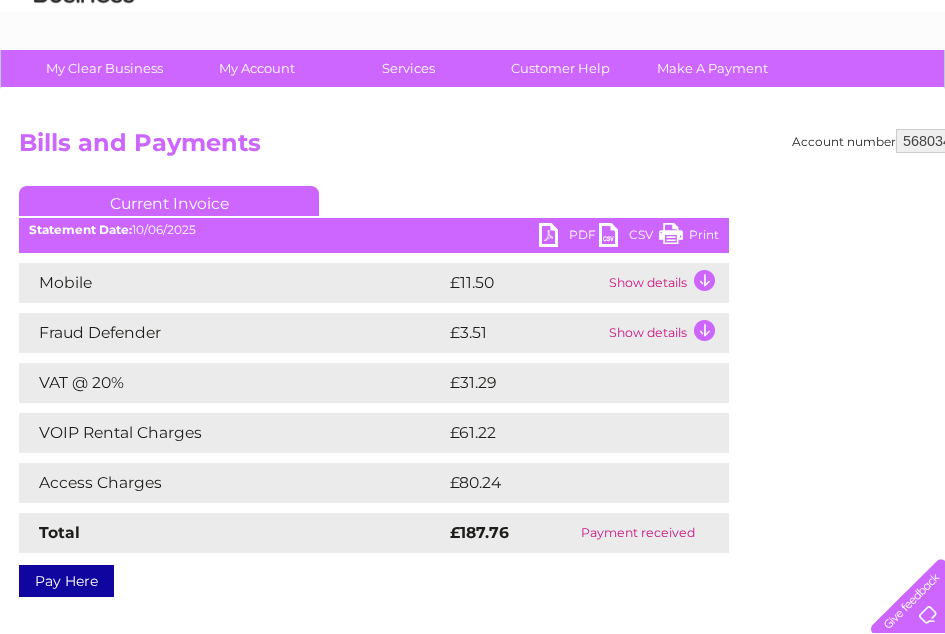 click on "CSV" at bounding box center (629, 237) 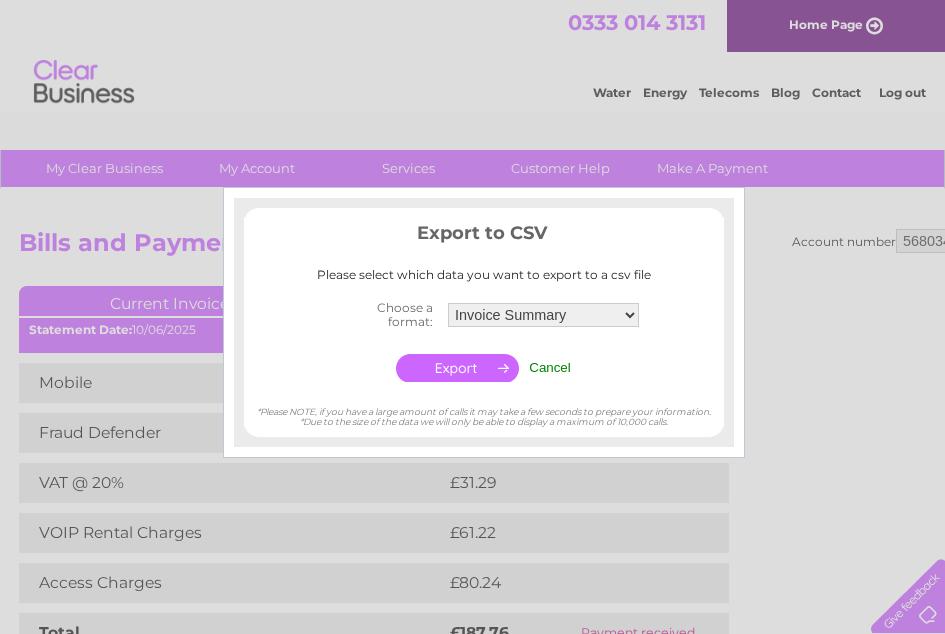 click on "Invoice Summary
Mobile Call summary
Service Charge Summary" at bounding box center (543, 315) 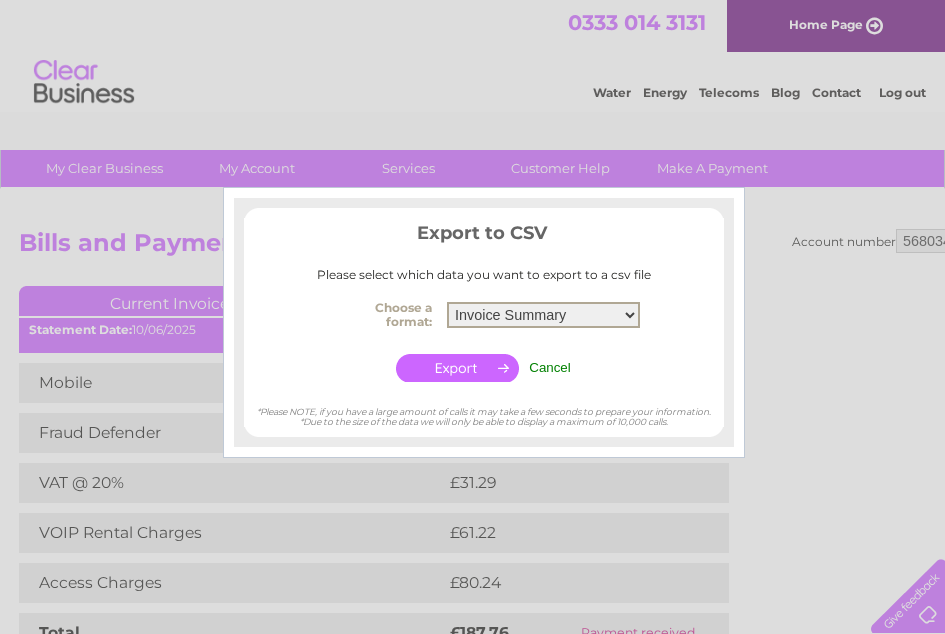 click on "Invoice Summary
Mobile Call summary
Service Charge Summary" at bounding box center [543, 315] 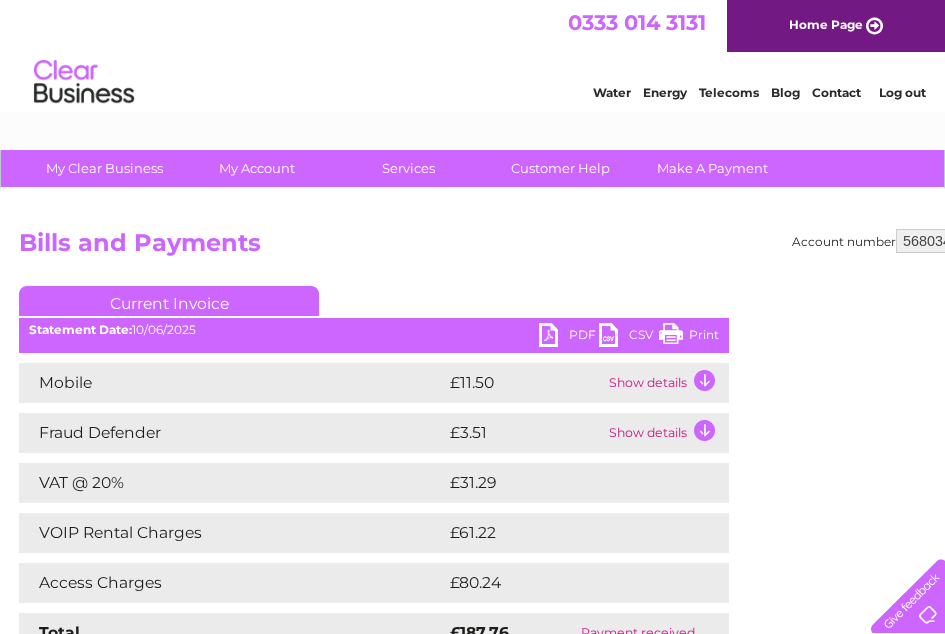 drag, startPoint x: 526, startPoint y: 267, endPoint x: 707, endPoint y: 468, distance: 270.48474 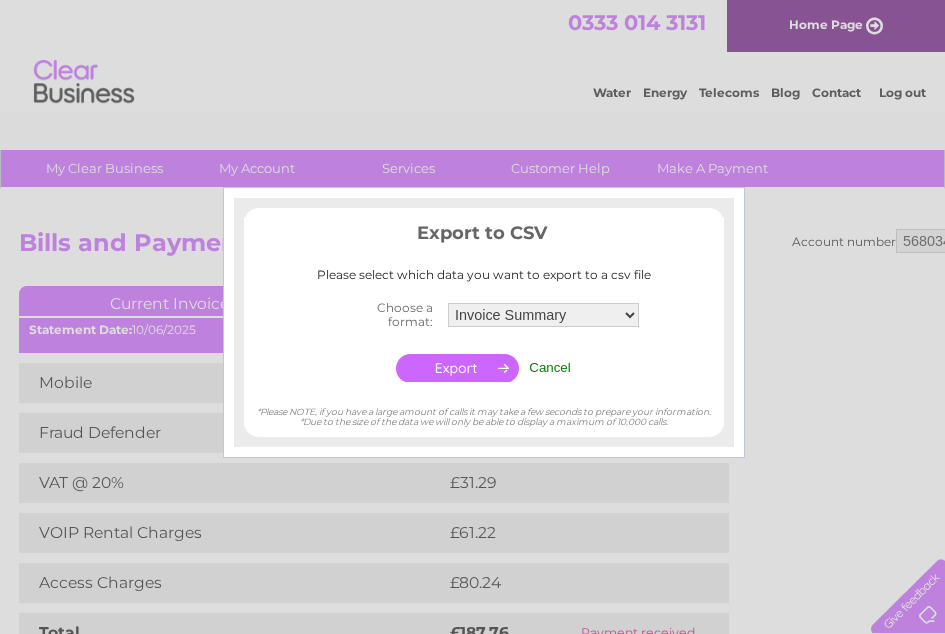 click at bounding box center [457, 368] 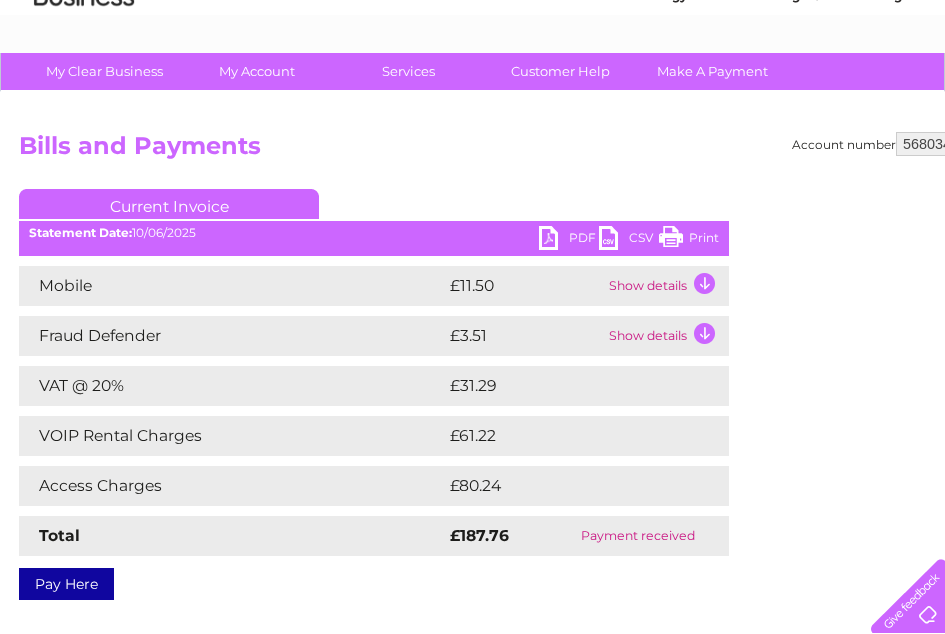 scroll, scrollTop: 0, scrollLeft: 0, axis: both 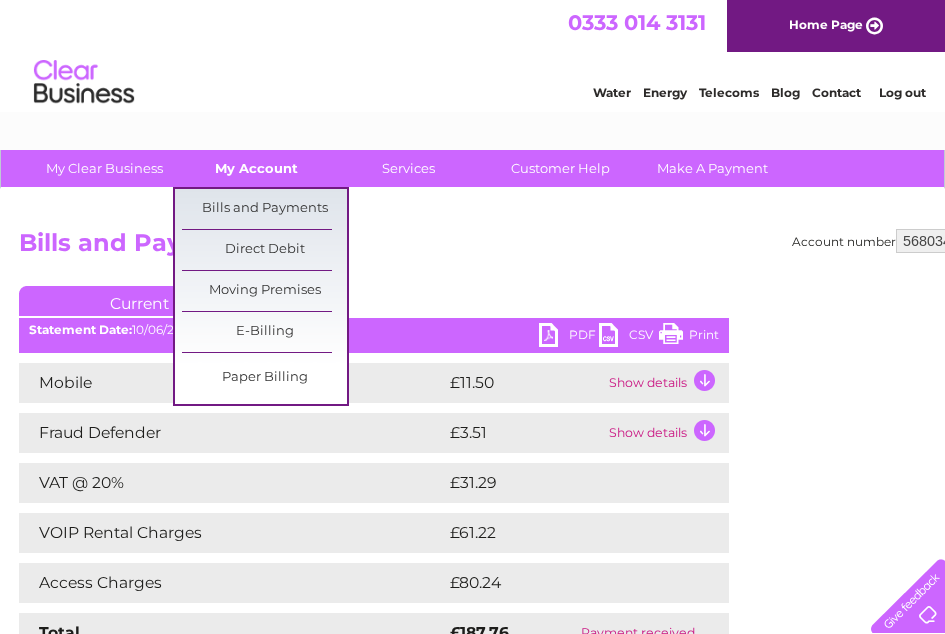 click on "My Account" at bounding box center [256, 168] 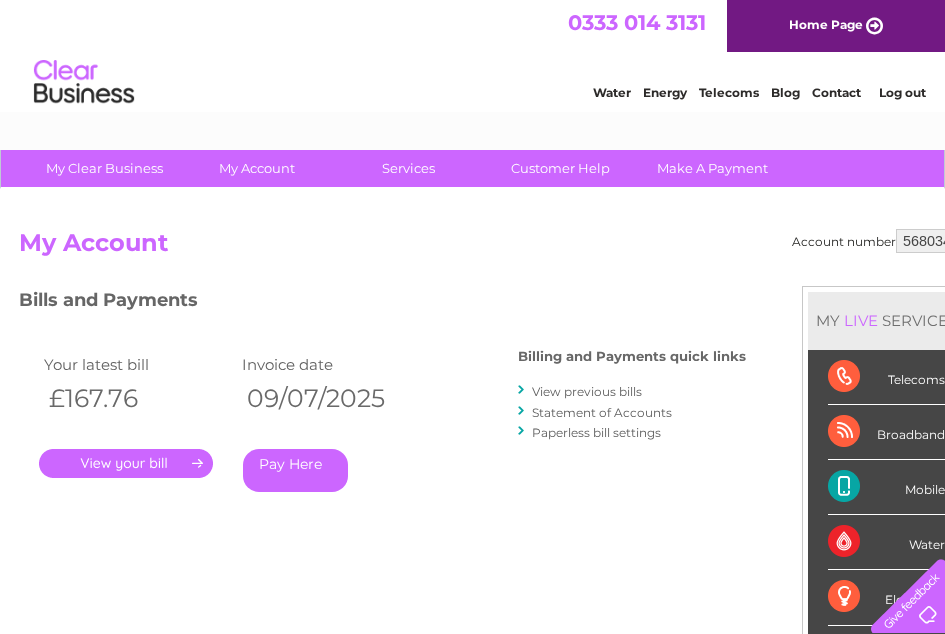 scroll, scrollTop: 0, scrollLeft: 0, axis: both 